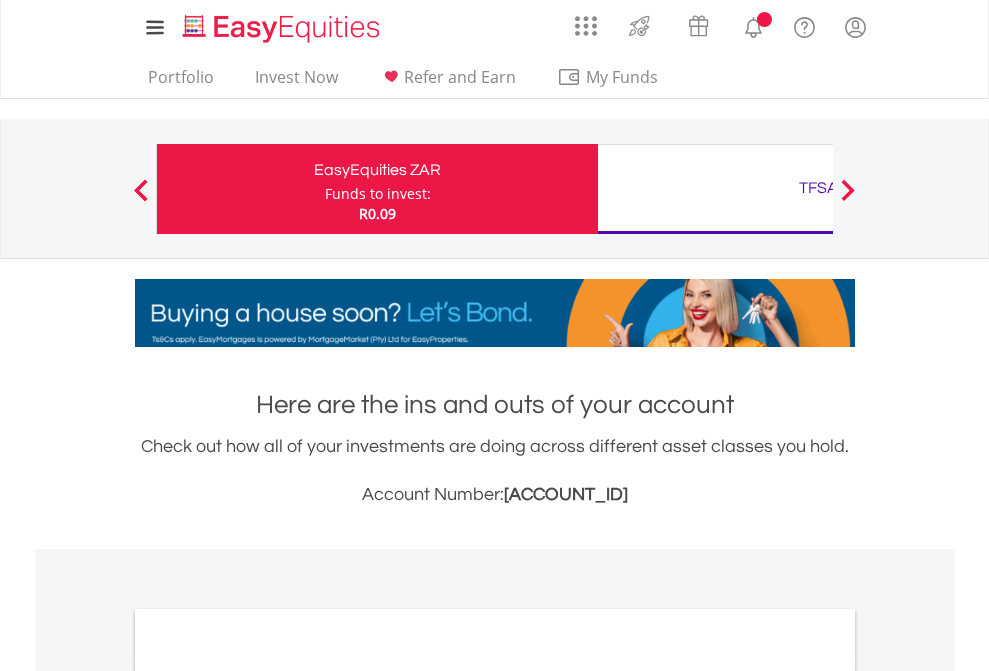 scroll, scrollTop: 0, scrollLeft: 0, axis: both 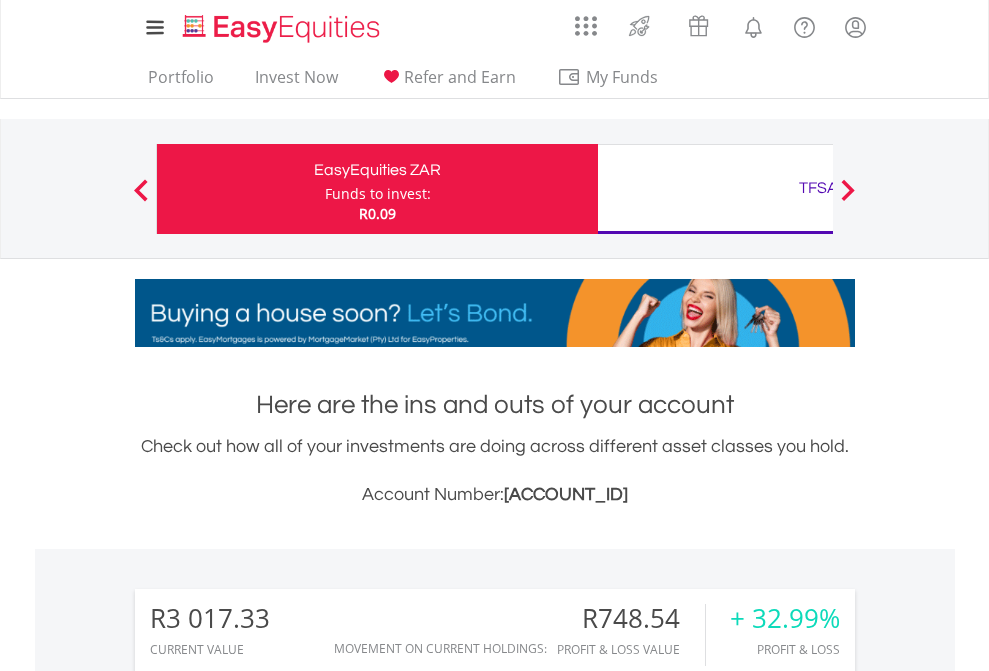 click on "Funds to invest:" at bounding box center (378, 194) 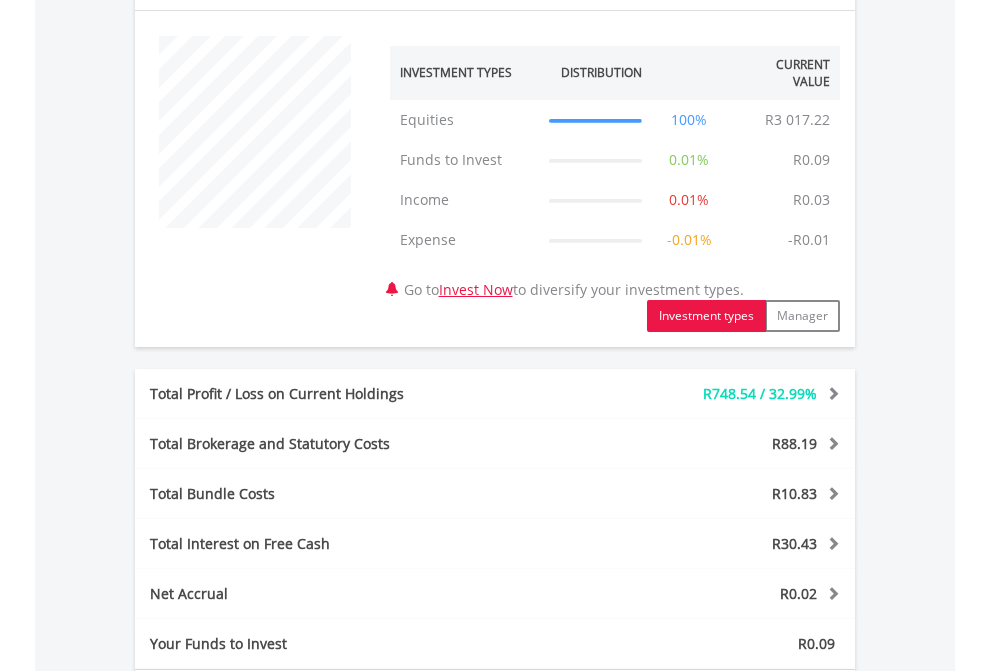 scroll, scrollTop: 1342, scrollLeft: 0, axis: vertical 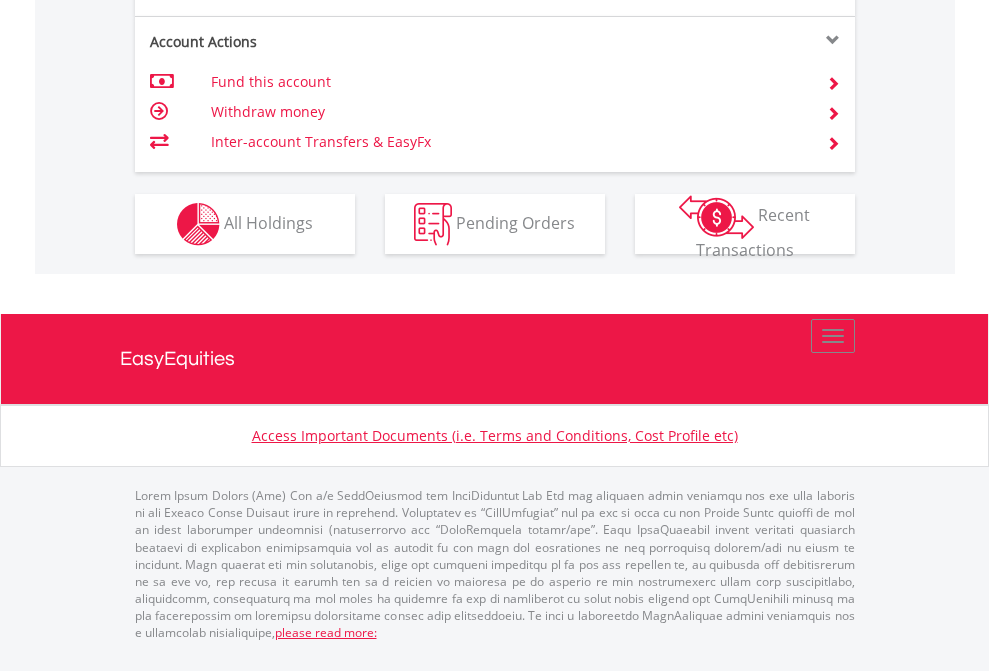 click on "Investment types" at bounding box center [706, -337] 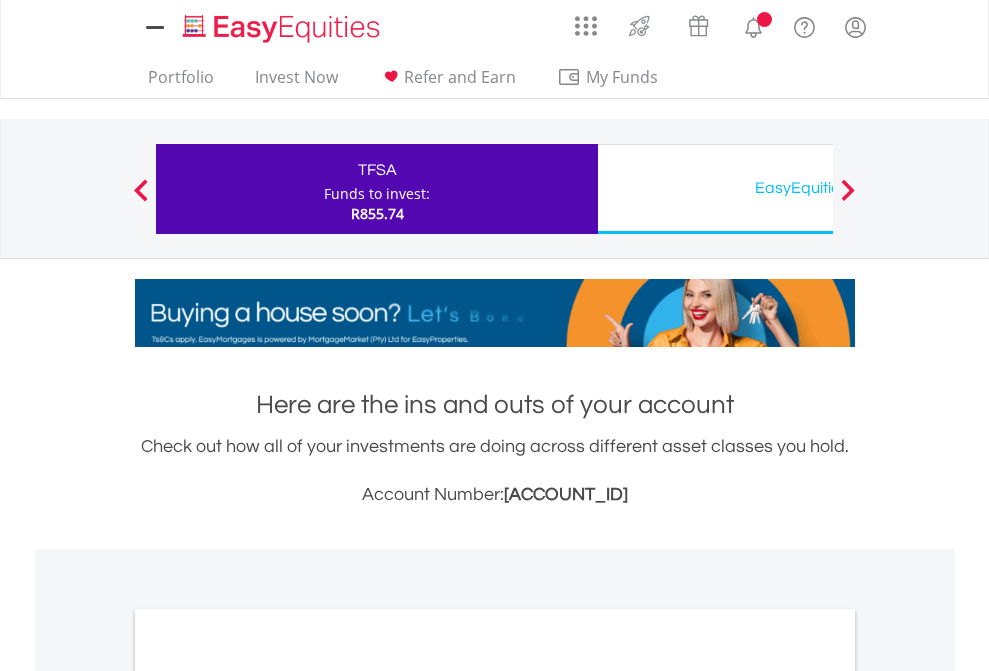 scroll, scrollTop: 0, scrollLeft: 0, axis: both 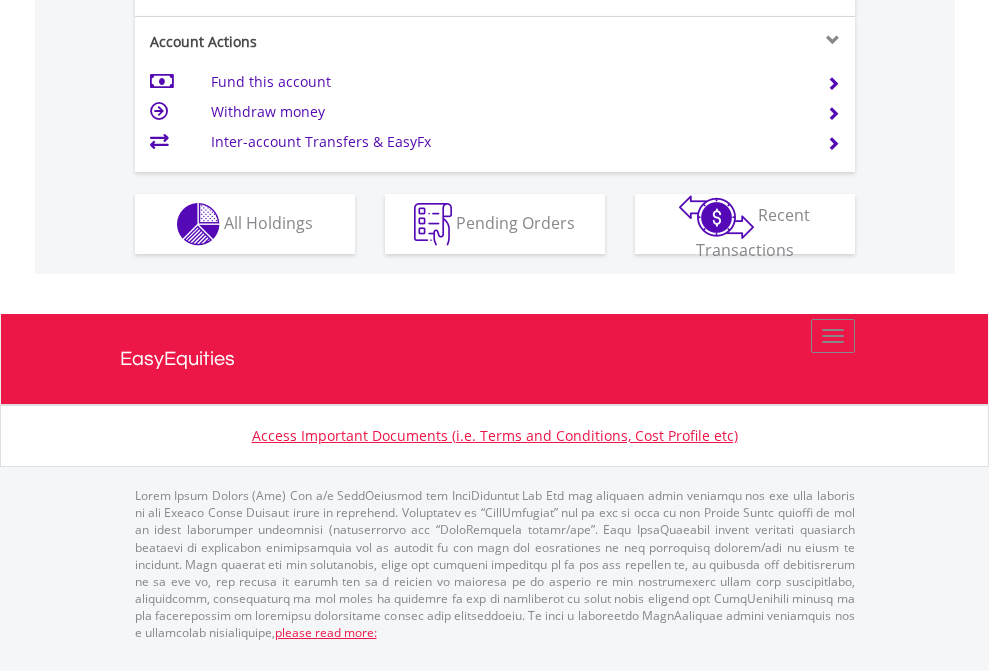 click on "Investment types" at bounding box center [706, -337] 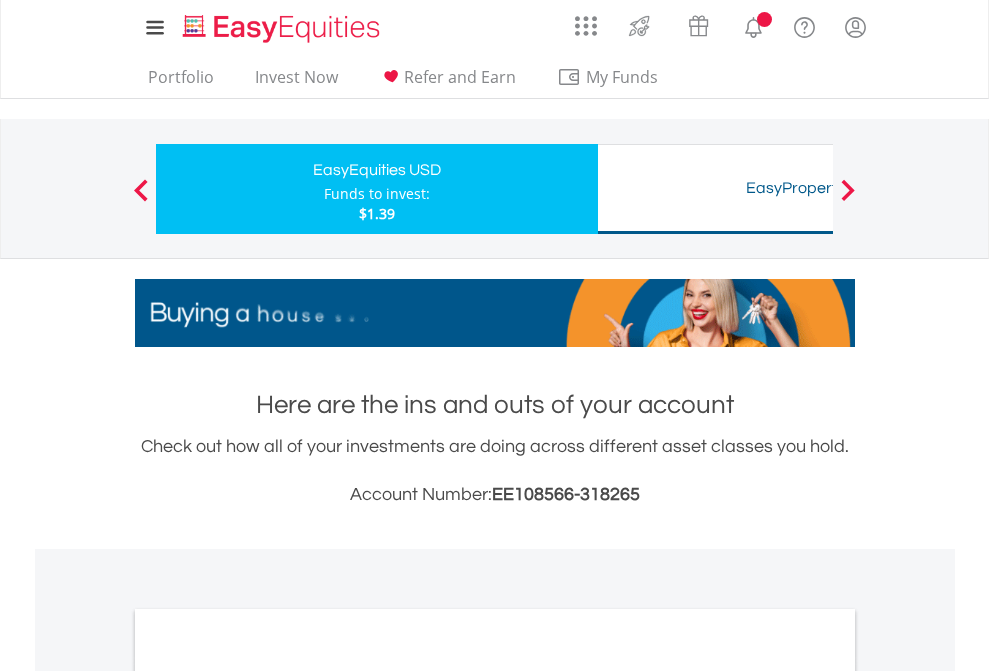 scroll, scrollTop: 0, scrollLeft: 0, axis: both 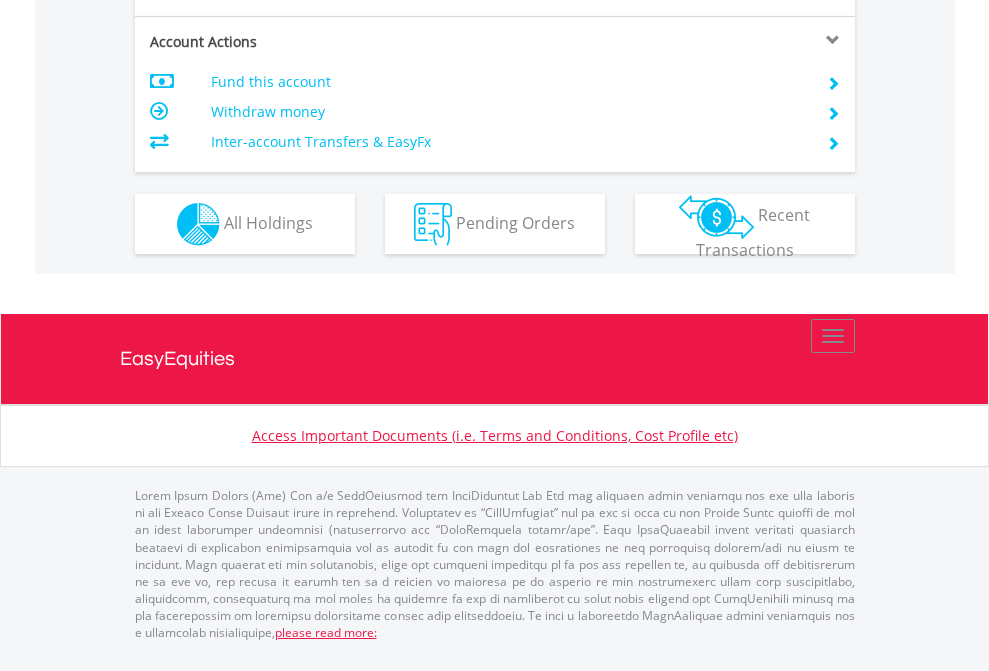 click on "Investment types" at bounding box center [706, -337] 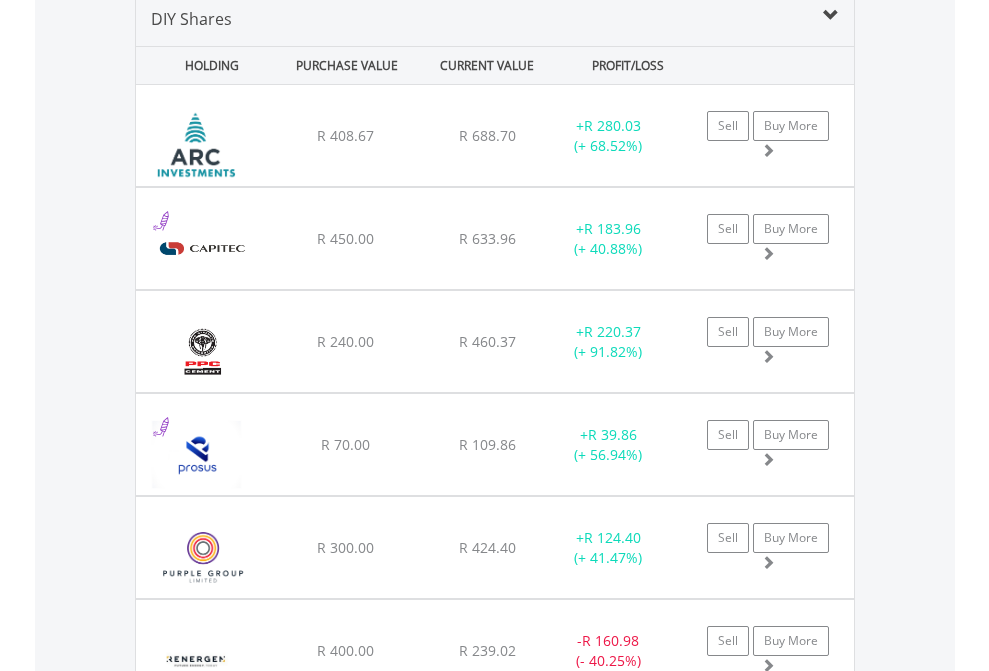 scroll, scrollTop: 1933, scrollLeft: 0, axis: vertical 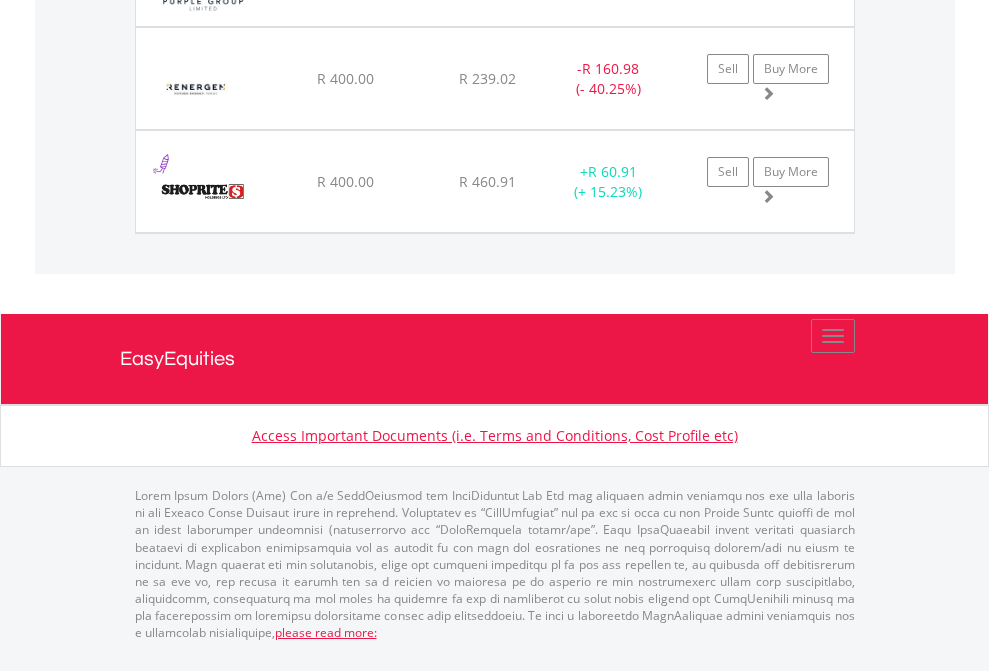 click on "TFSA" at bounding box center [818, -1586] 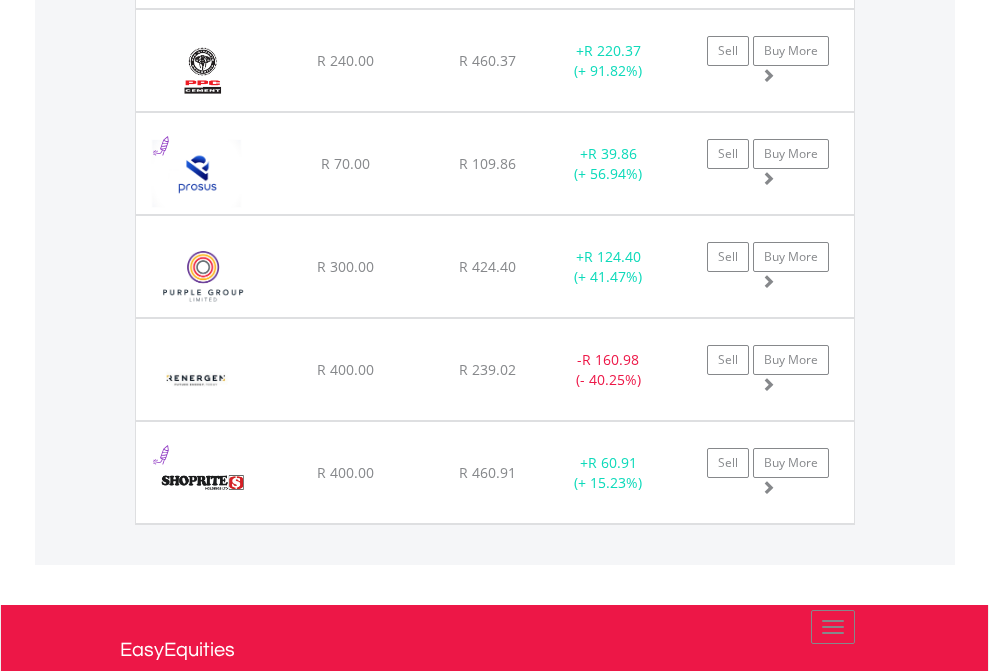 scroll, scrollTop: 144, scrollLeft: 0, axis: vertical 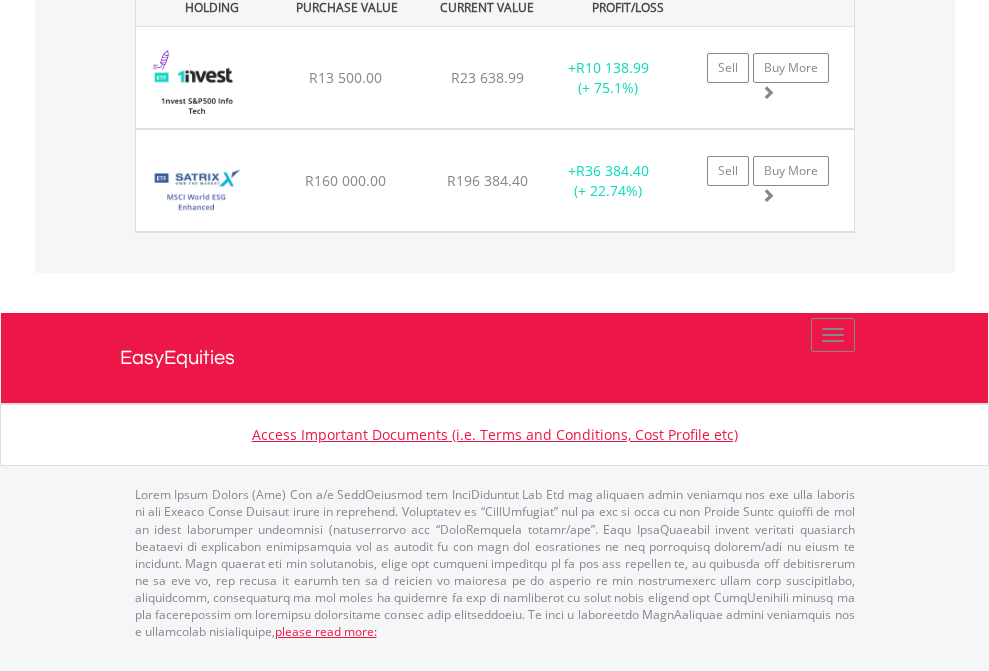 click on "EasyEquities USD" at bounding box center (818, -1522) 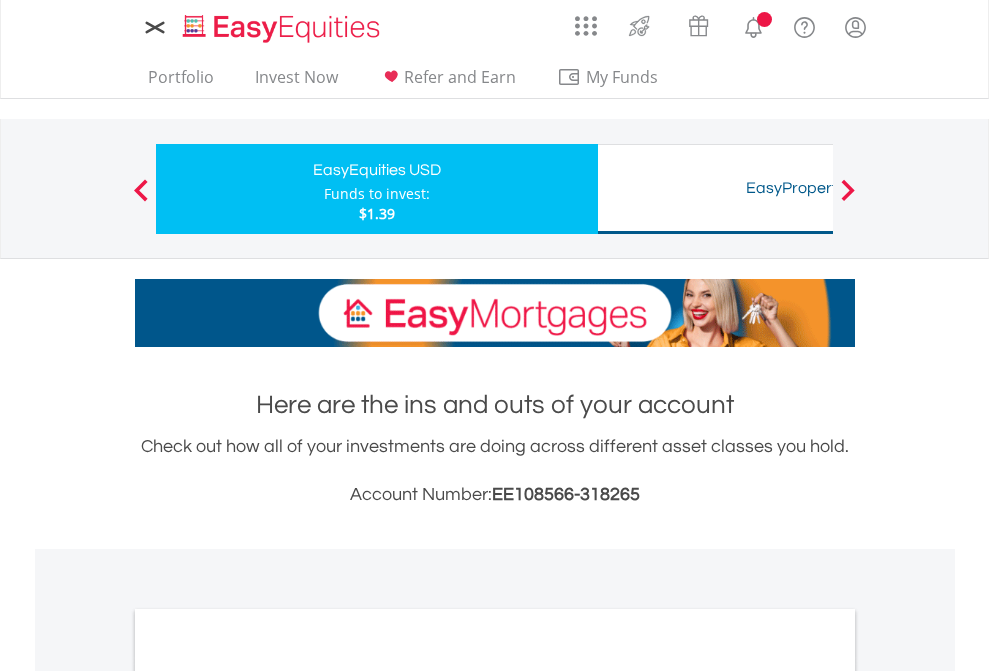 scroll, scrollTop: 0, scrollLeft: 0, axis: both 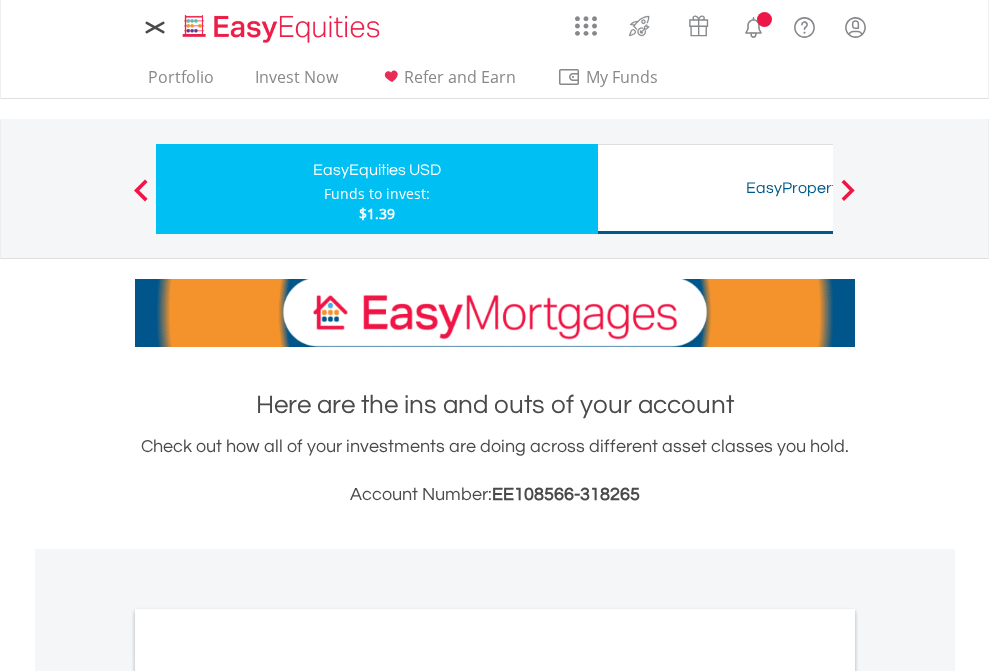 click on "All Holdings" at bounding box center (268, 1096) 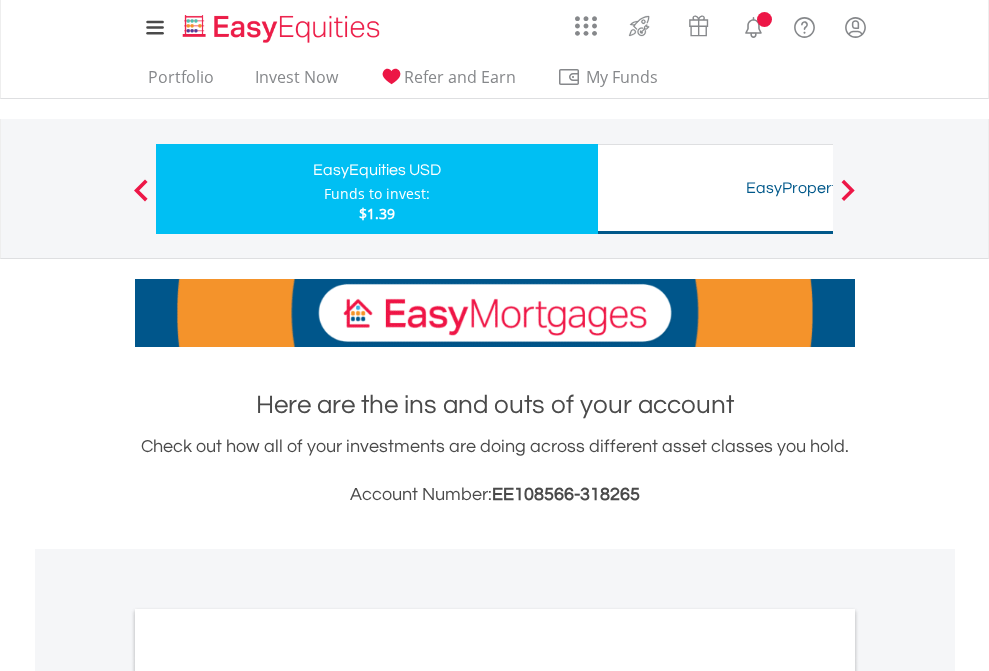 scroll, scrollTop: 1202, scrollLeft: 0, axis: vertical 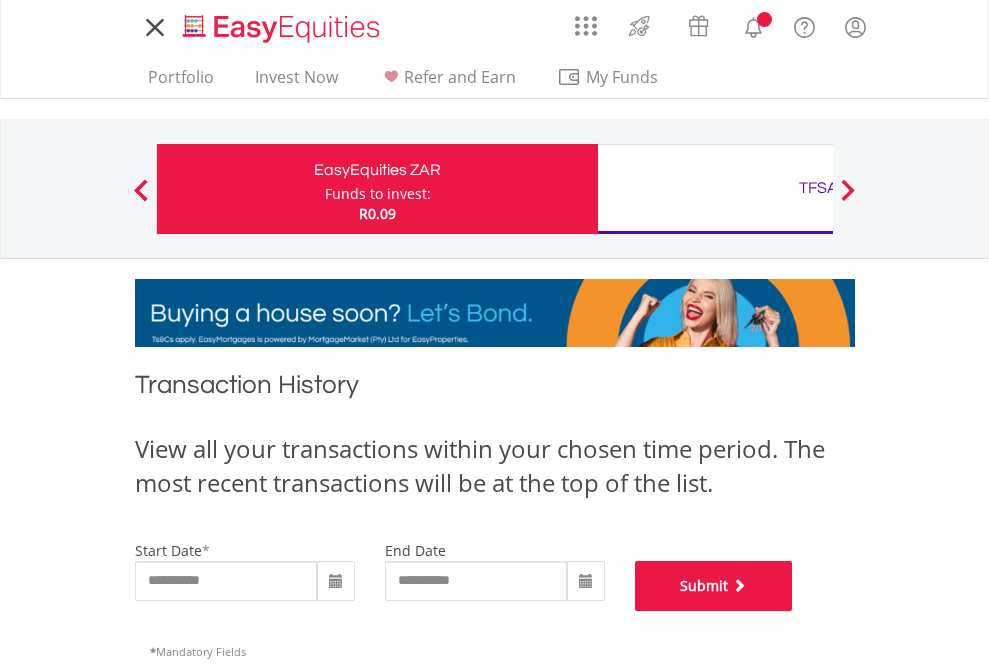 click on "Submit" at bounding box center (714, 586) 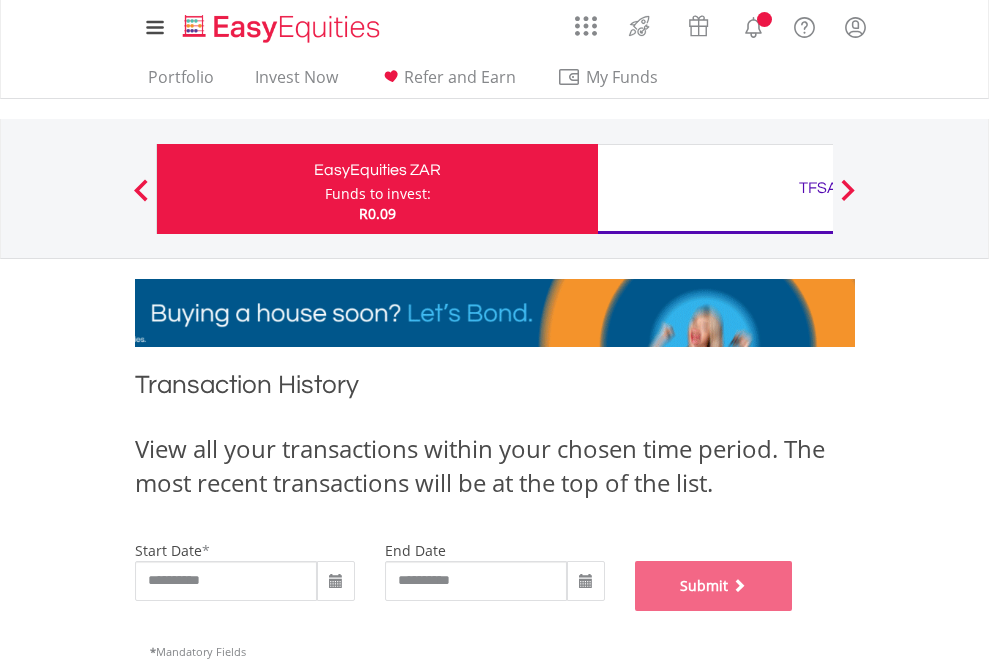 scroll, scrollTop: 811, scrollLeft: 0, axis: vertical 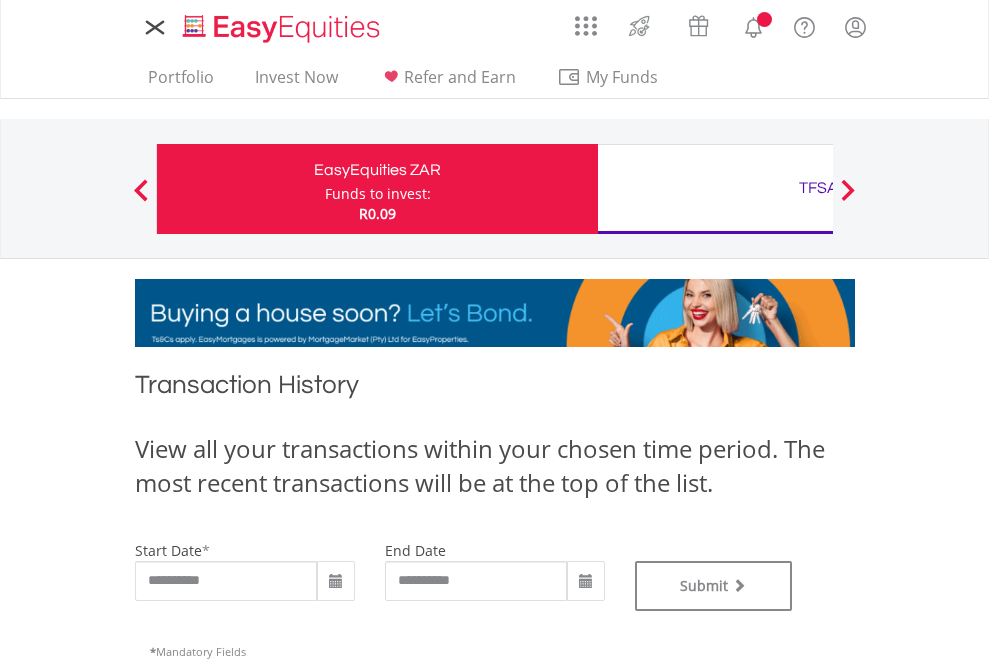 click on "TFSA" at bounding box center [818, 188] 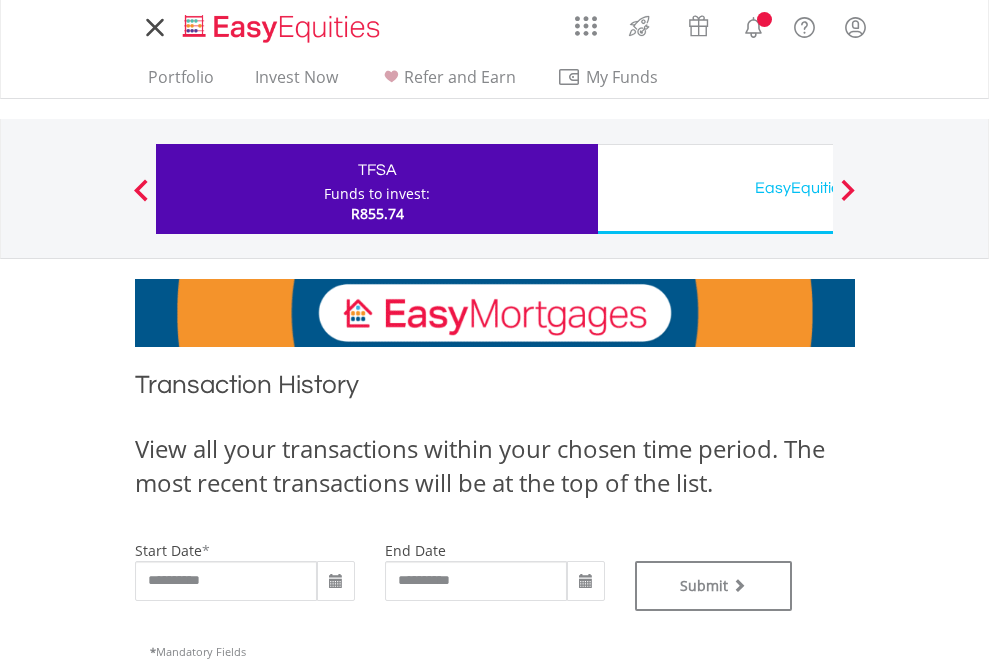 scroll, scrollTop: 0, scrollLeft: 0, axis: both 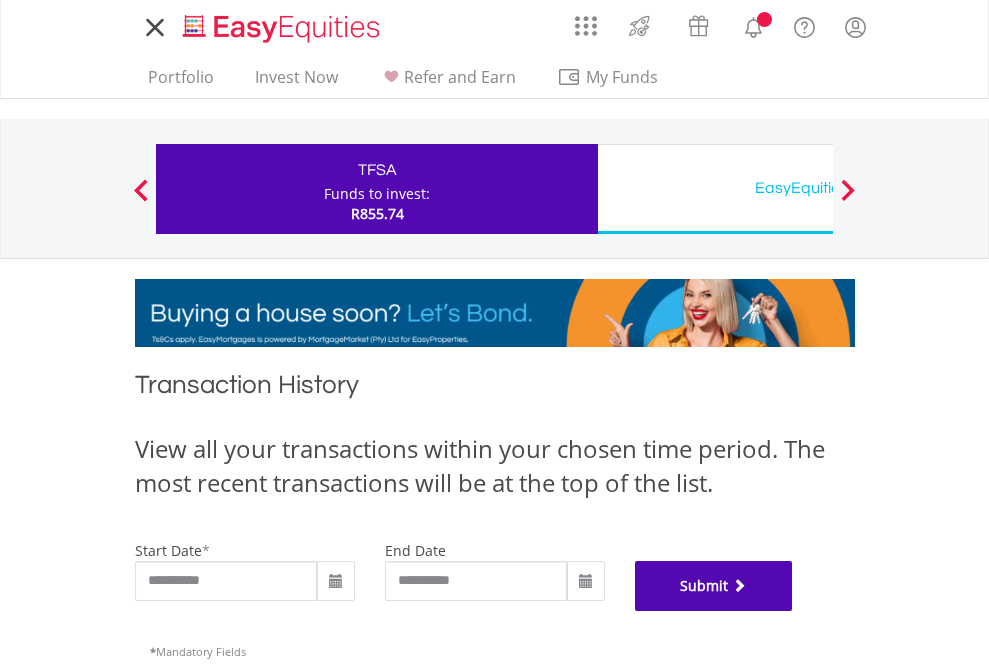 click on "Submit" at bounding box center [714, 586] 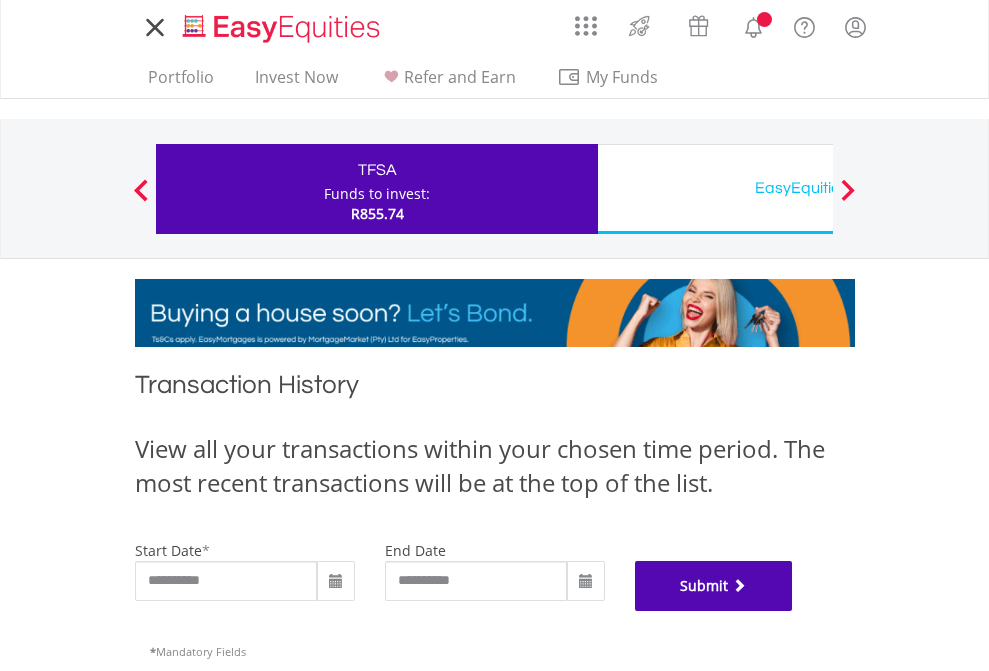 scroll, scrollTop: 811, scrollLeft: 0, axis: vertical 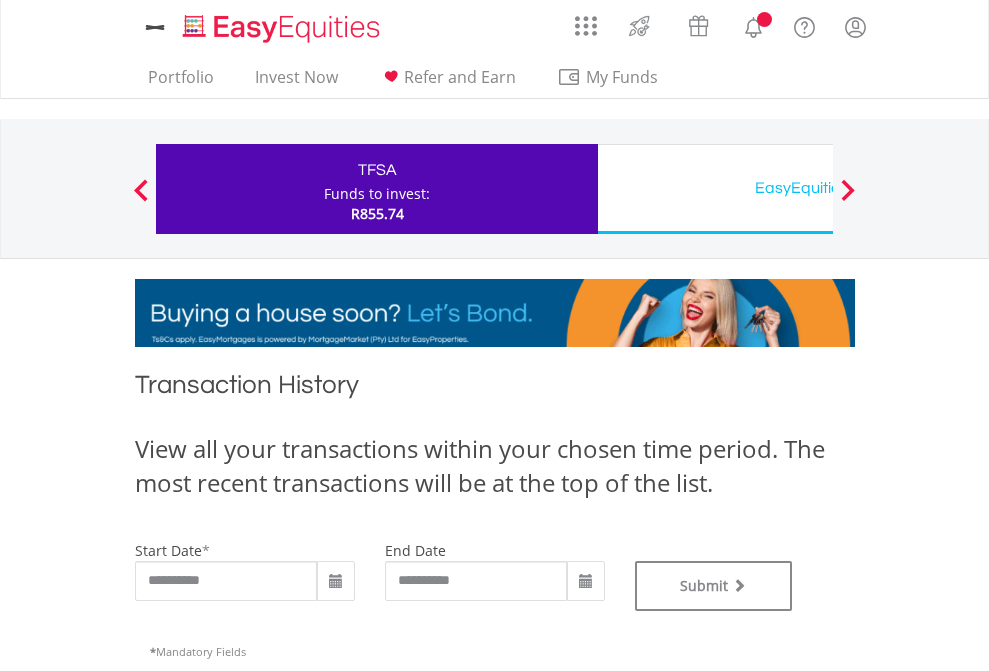 click on "EasyEquities USD" at bounding box center [818, 188] 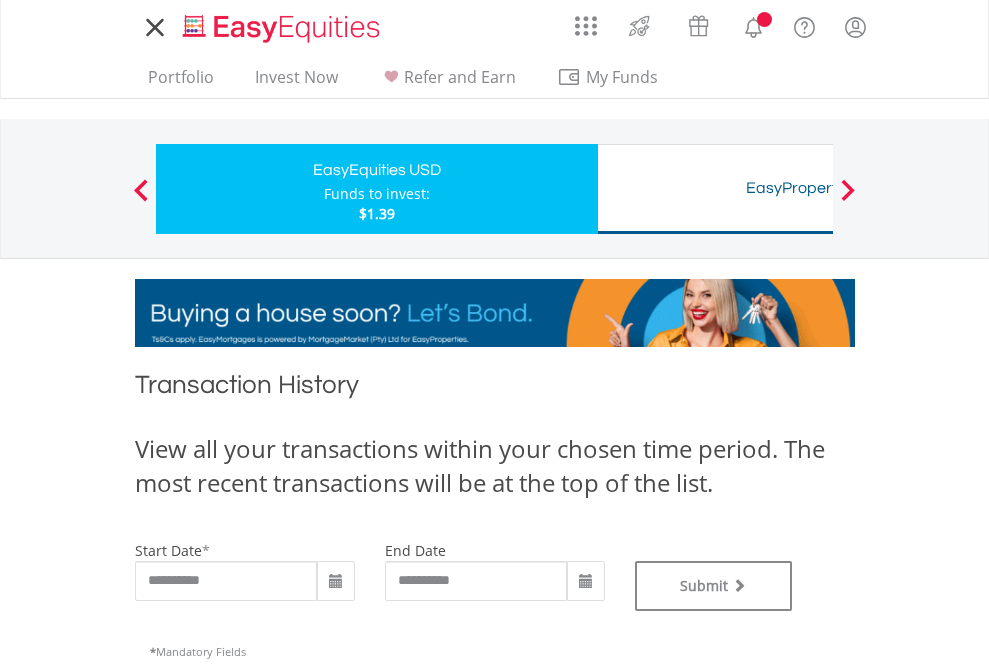 scroll, scrollTop: 0, scrollLeft: 0, axis: both 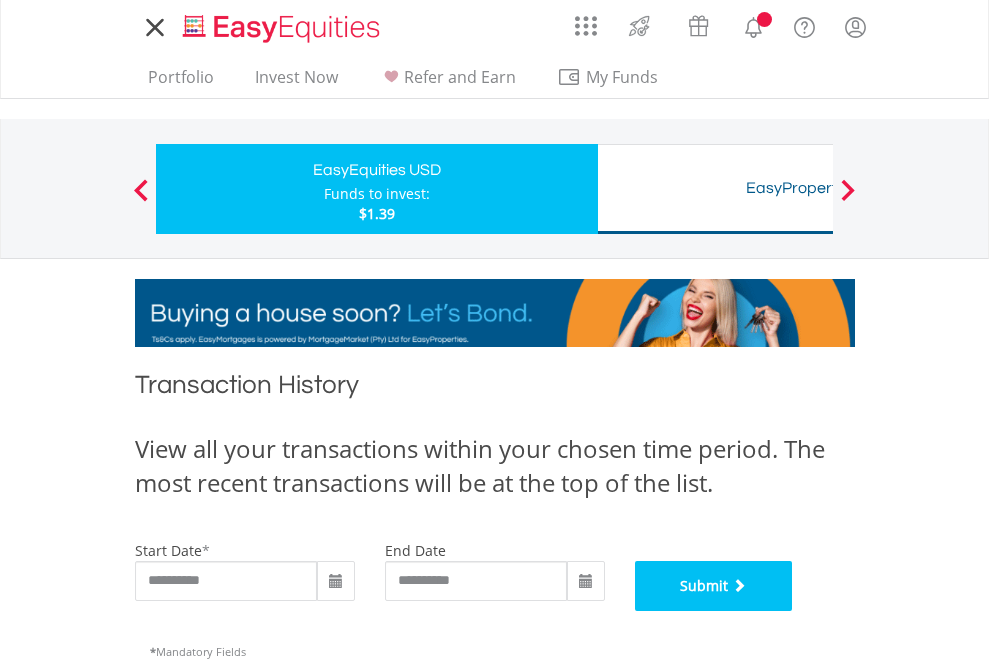 click on "Submit" at bounding box center [714, 586] 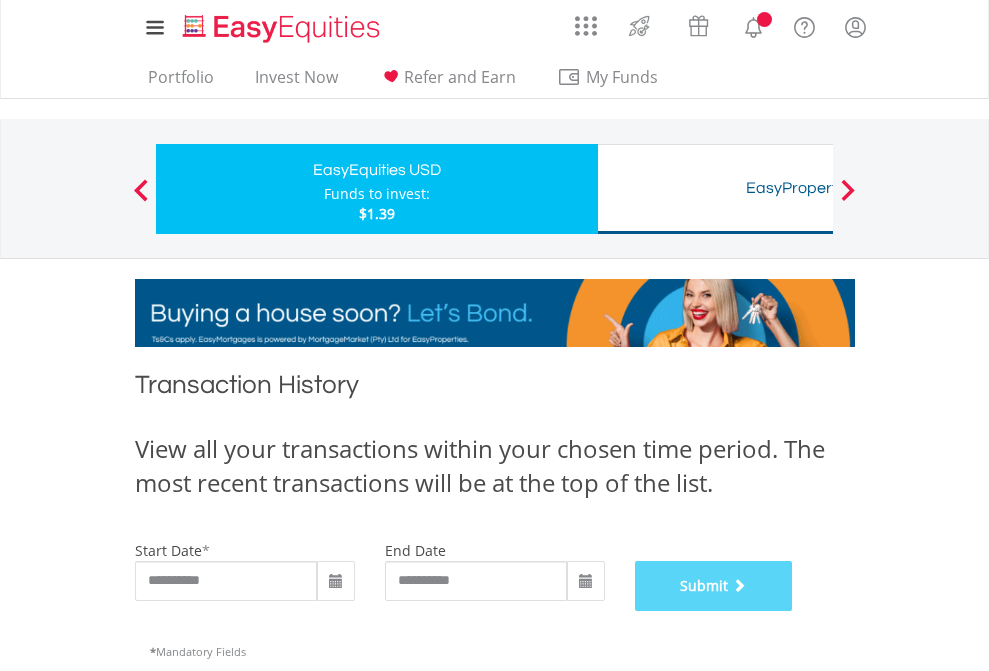 scroll, scrollTop: 811, scrollLeft: 0, axis: vertical 